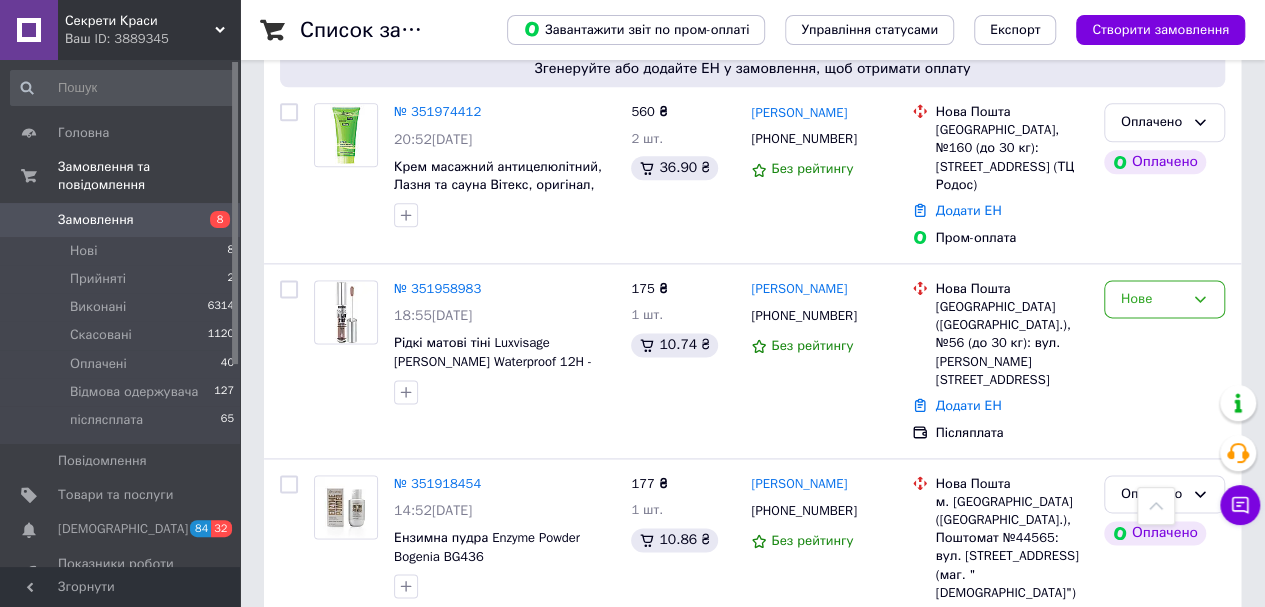 scroll, scrollTop: 248, scrollLeft: 0, axis: vertical 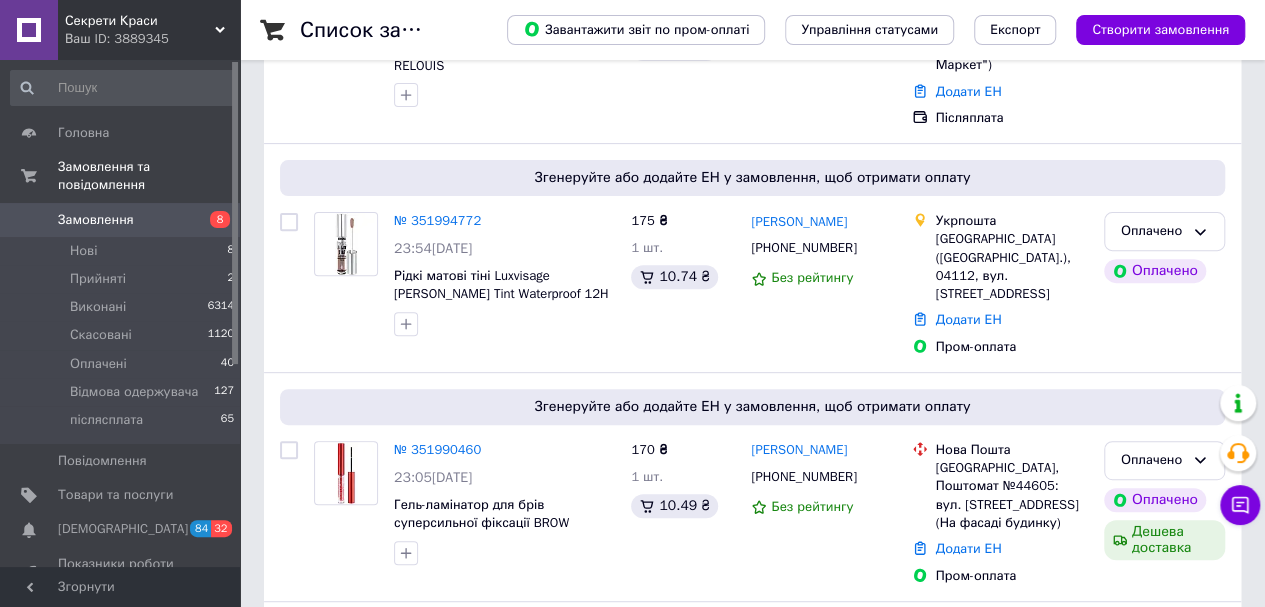 click on "Товари та послуги" at bounding box center (115, 495) 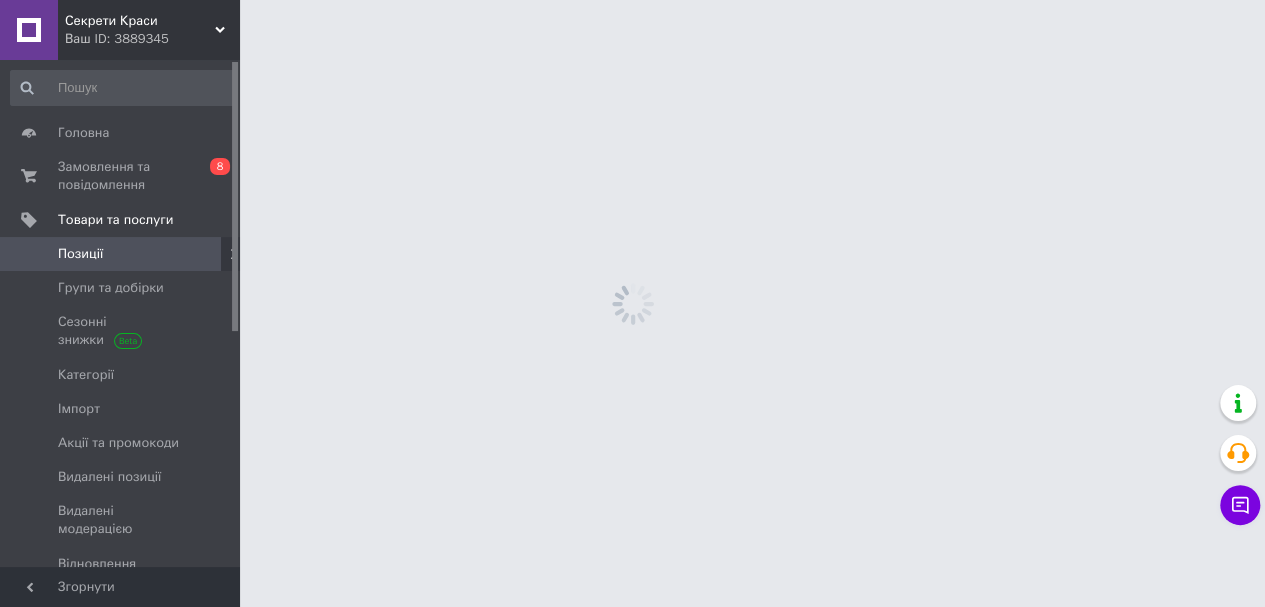 scroll, scrollTop: 0, scrollLeft: 0, axis: both 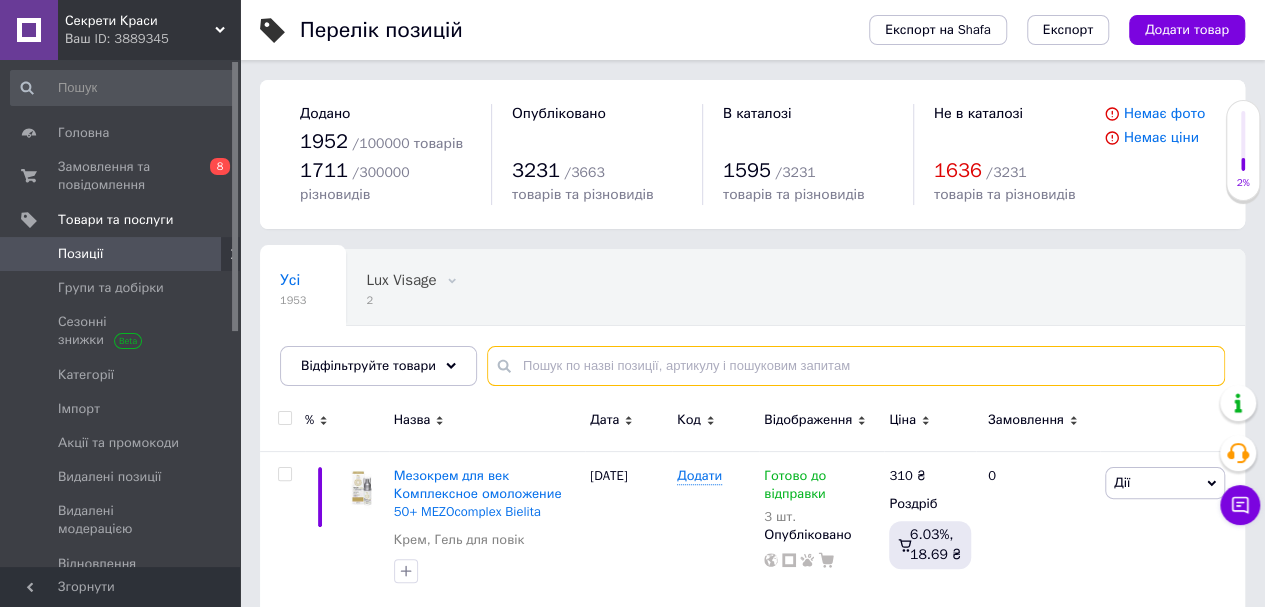 click at bounding box center [856, 366] 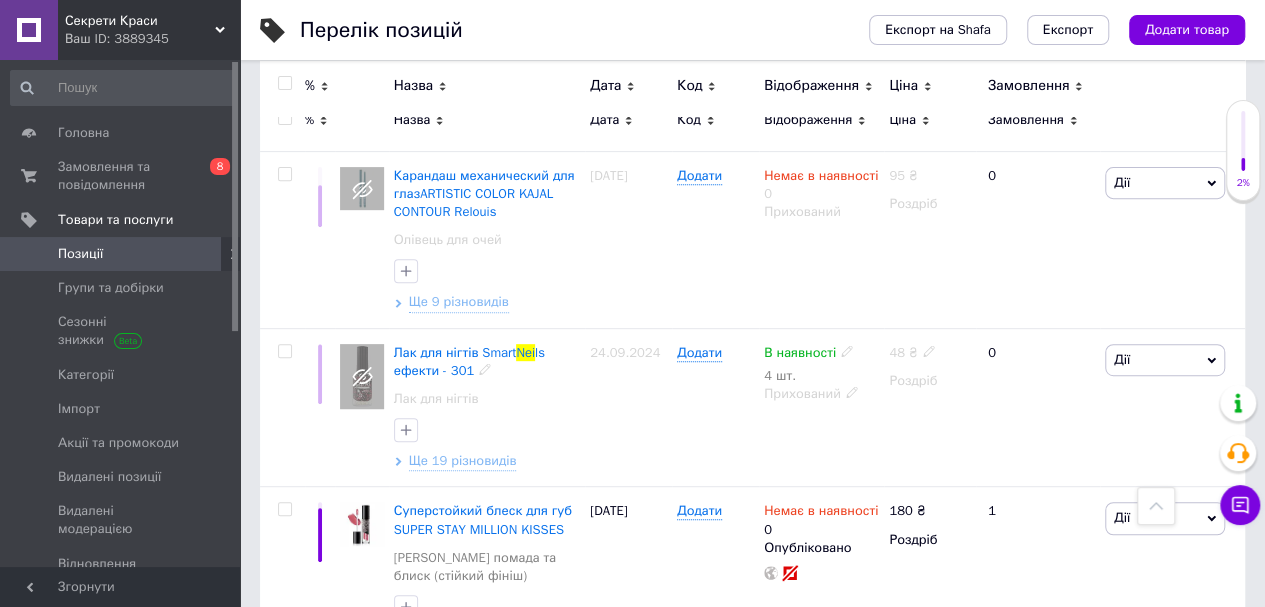 scroll, scrollTop: 600, scrollLeft: 0, axis: vertical 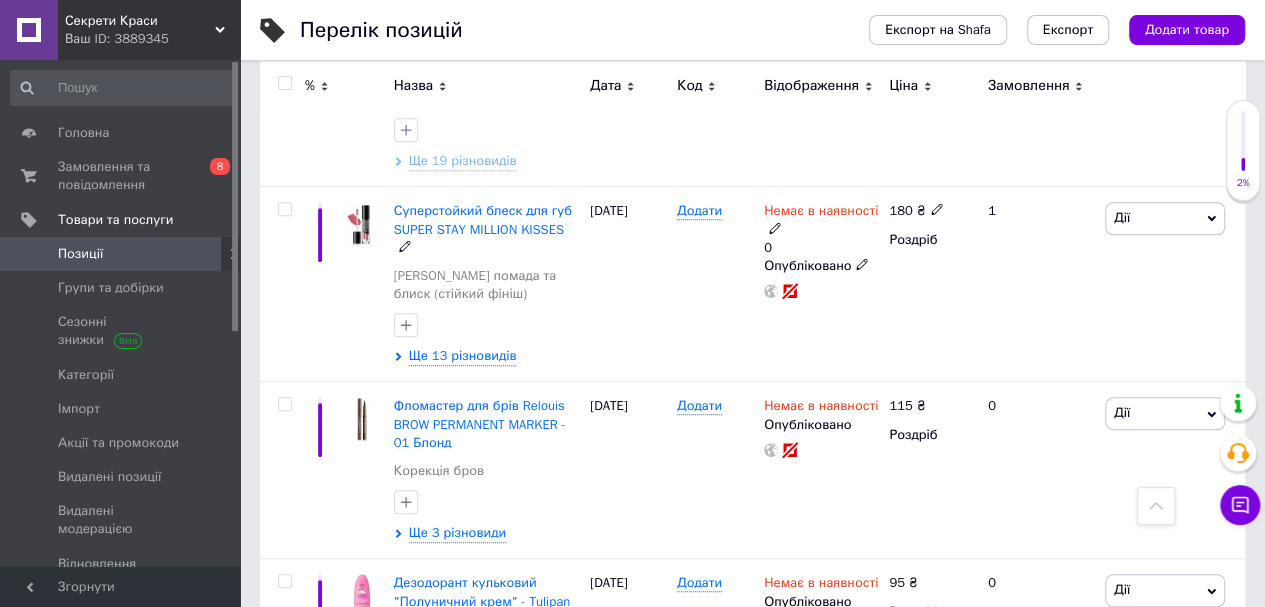 click on "Ще 13 різновидів" at bounding box center [463, 356] 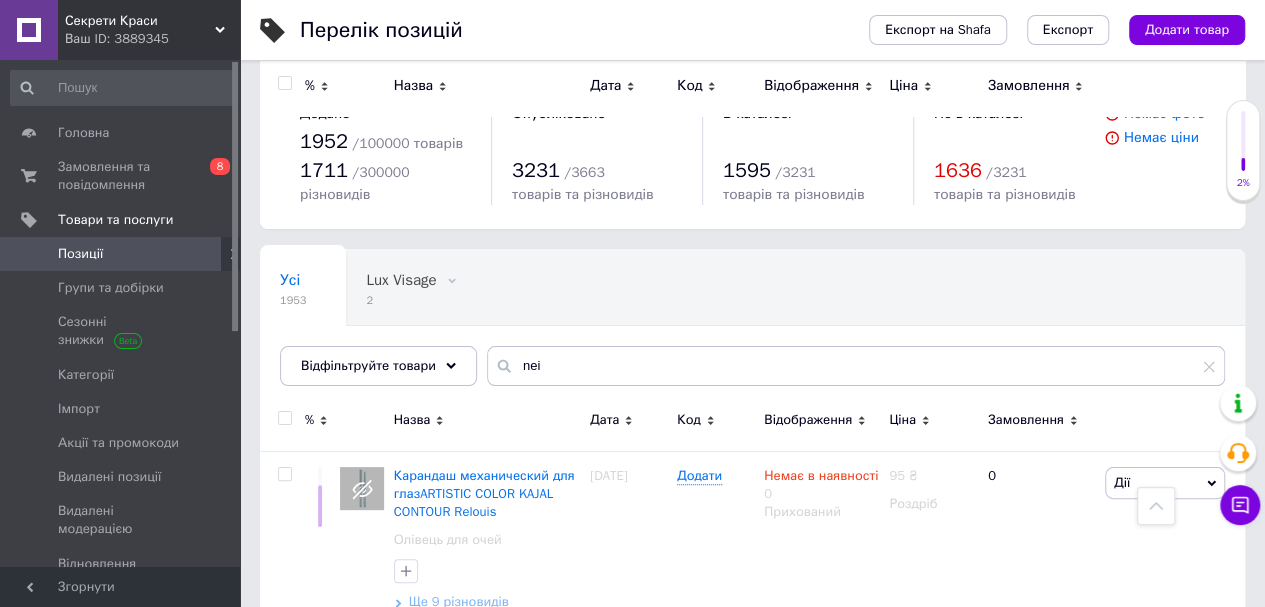 scroll, scrollTop: 0, scrollLeft: 0, axis: both 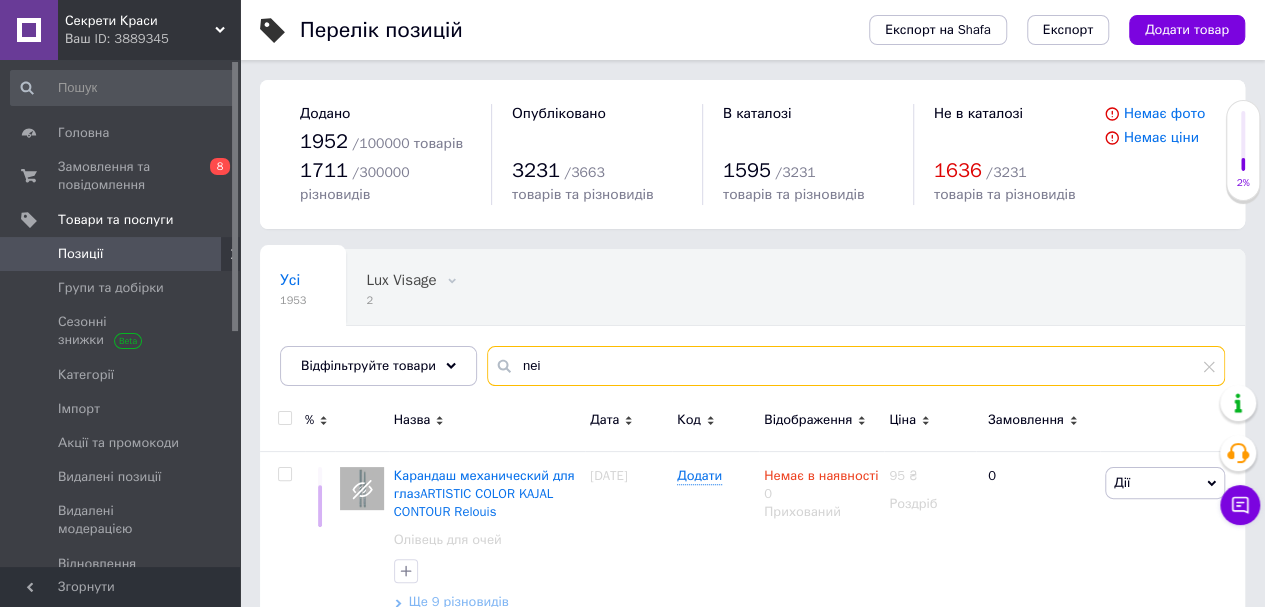 drag, startPoint x: 600, startPoint y: 351, endPoint x: 457, endPoint y: 339, distance: 143.50261 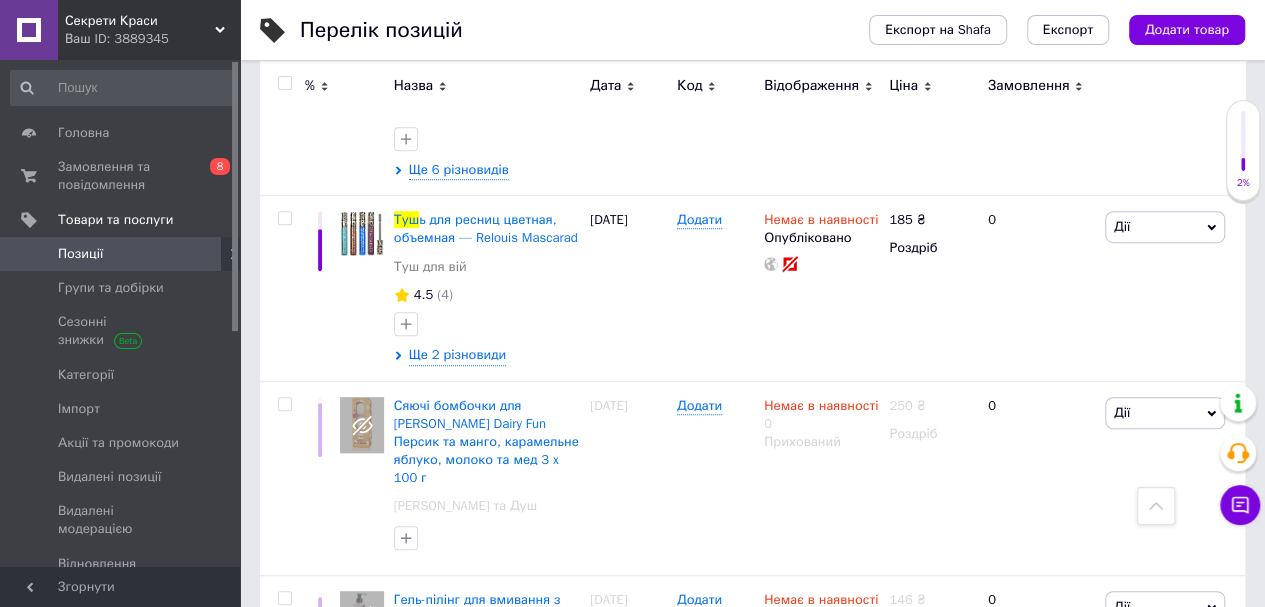 scroll, scrollTop: 0, scrollLeft: 0, axis: both 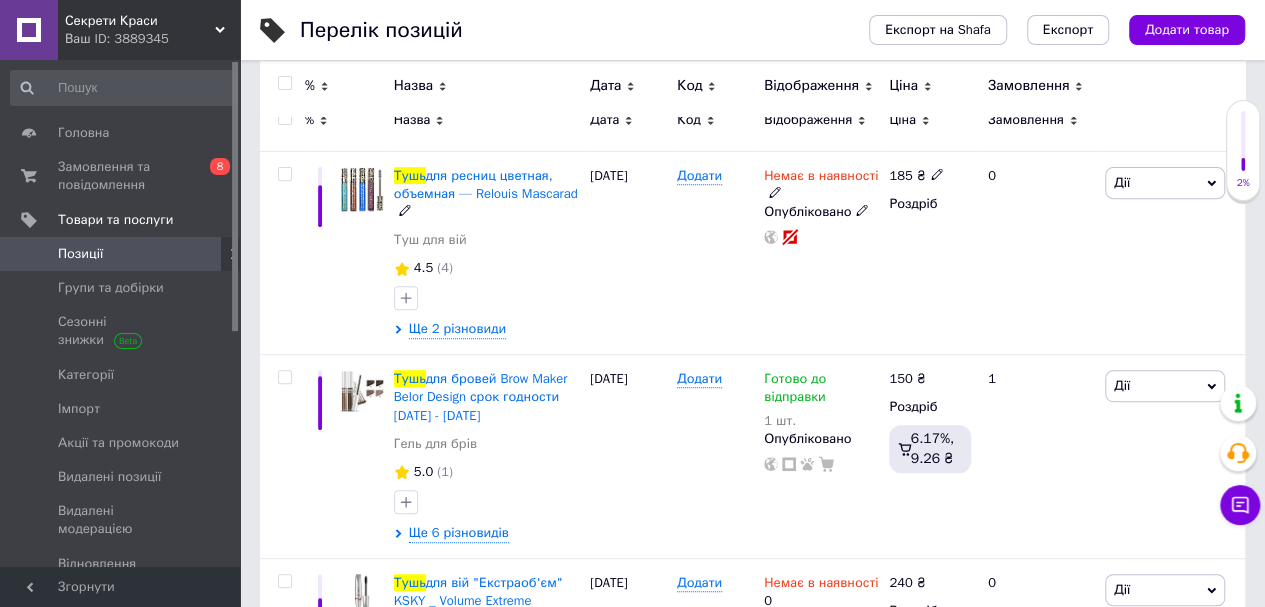 type on "Тушь" 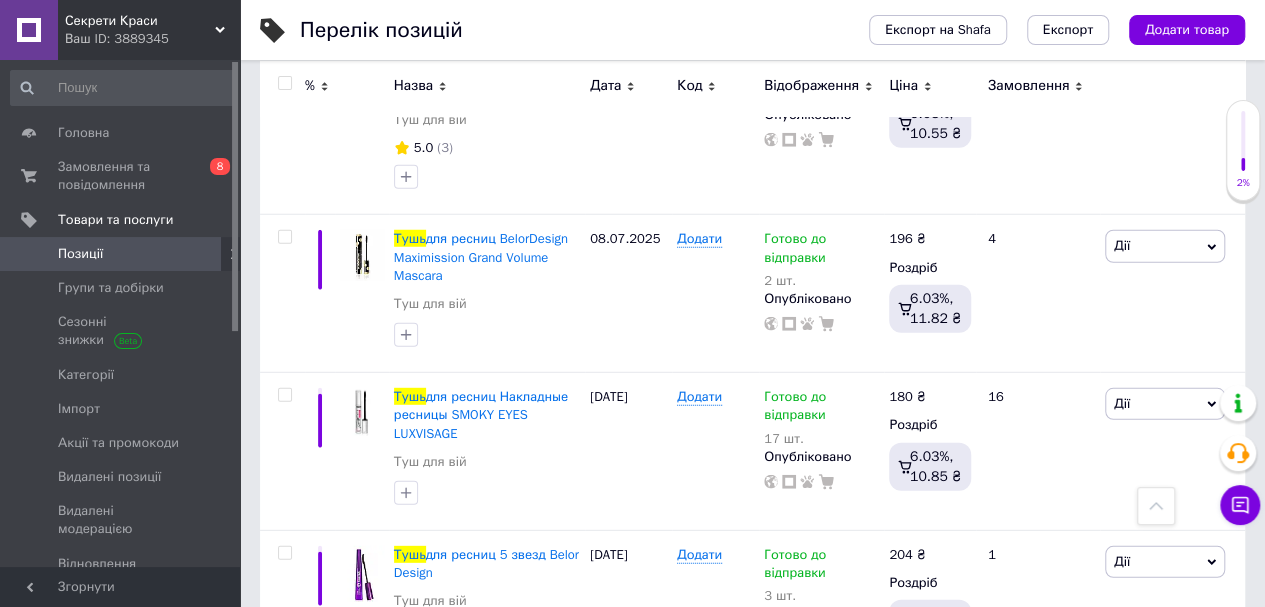 scroll, scrollTop: 3000, scrollLeft: 0, axis: vertical 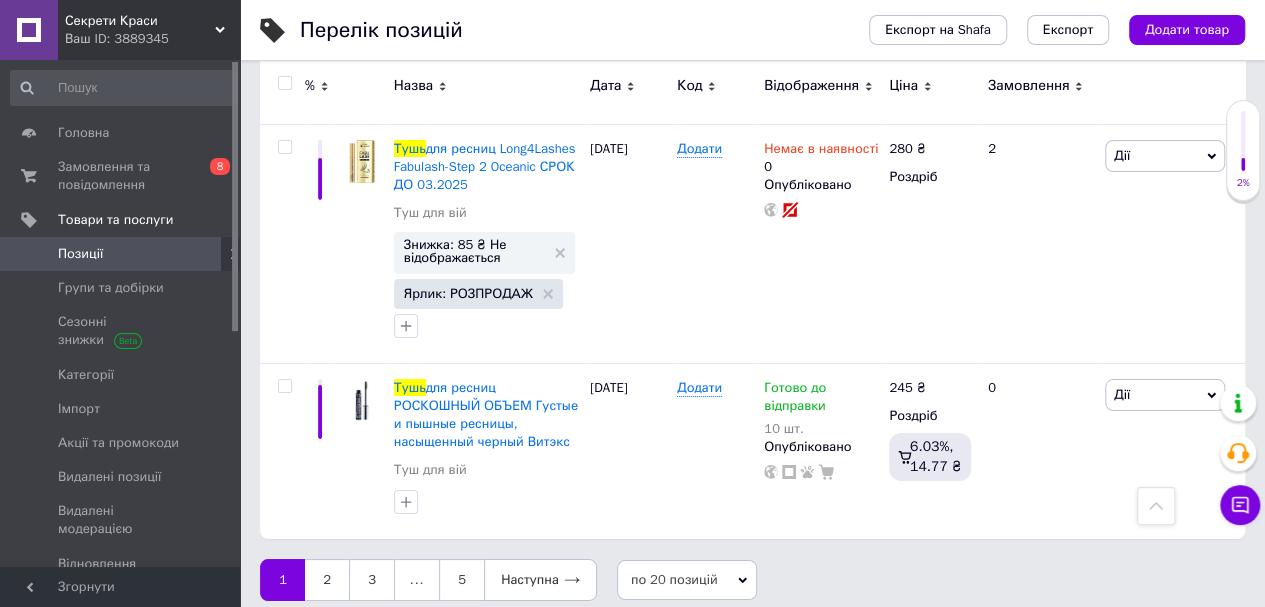 click on "2" at bounding box center (327, 580) 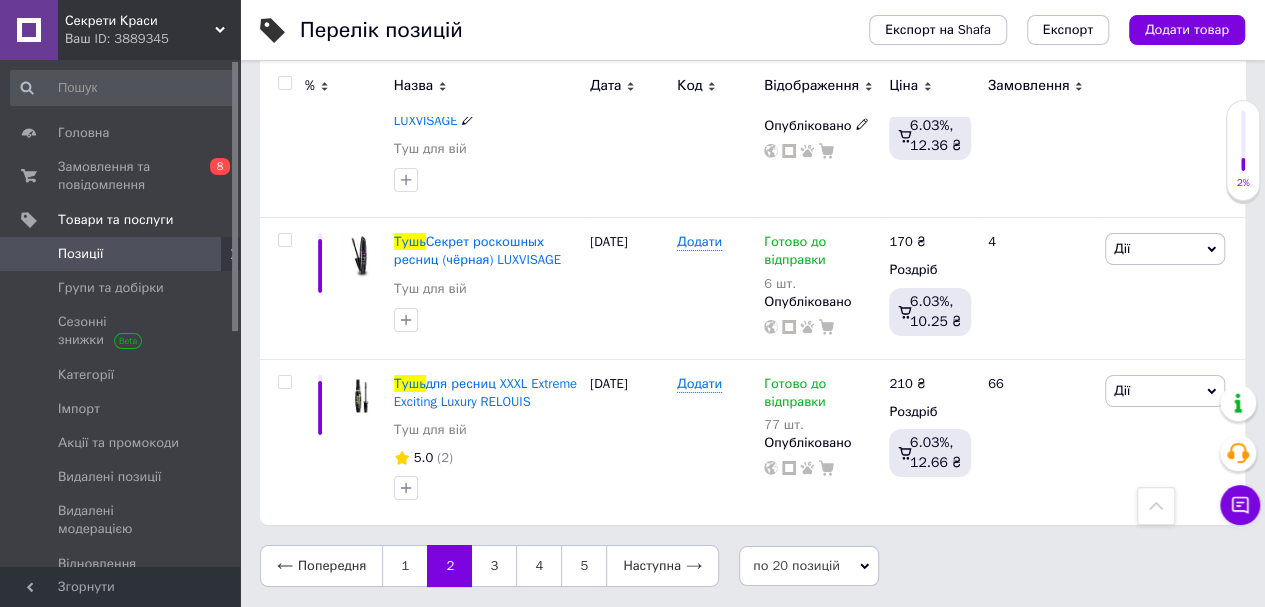 scroll, scrollTop: 3376, scrollLeft: 0, axis: vertical 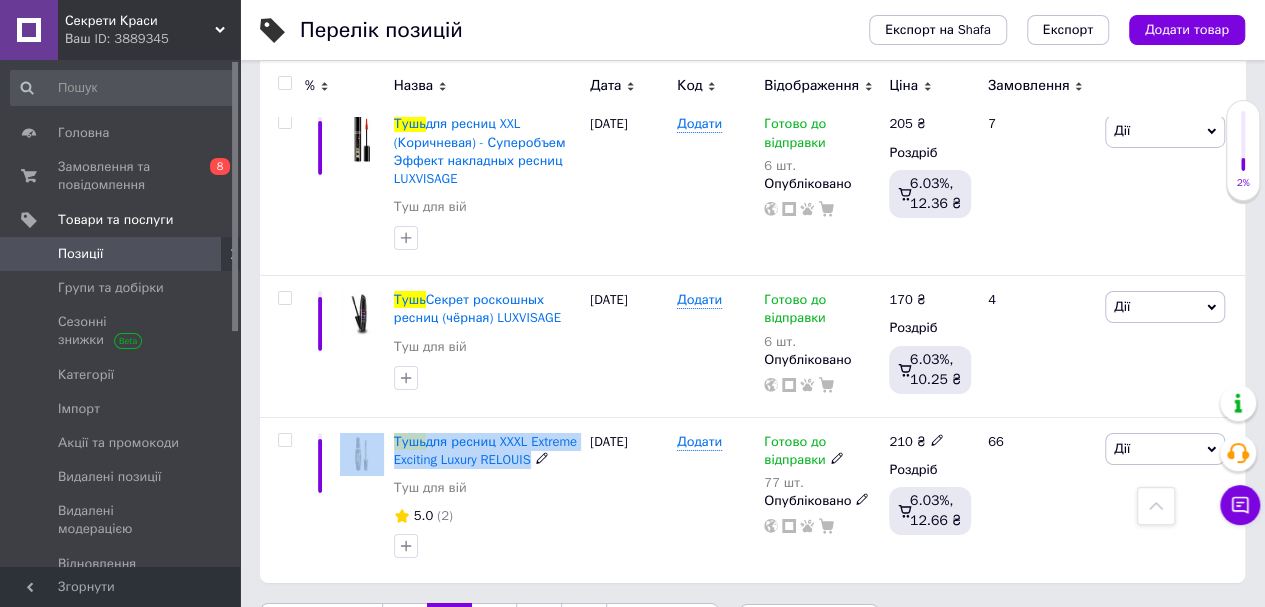 drag, startPoint x: 575, startPoint y: 401, endPoint x: 386, endPoint y: 393, distance: 189.16924 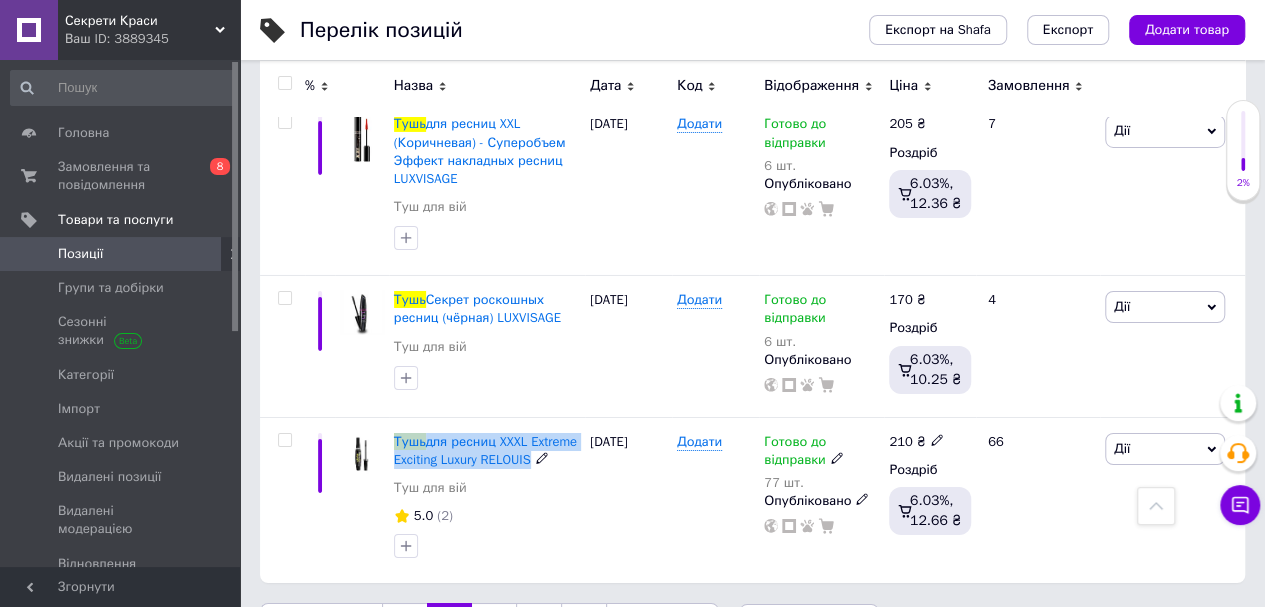 drag, startPoint x: 561, startPoint y: 403, endPoint x: 394, endPoint y: 376, distance: 169.16855 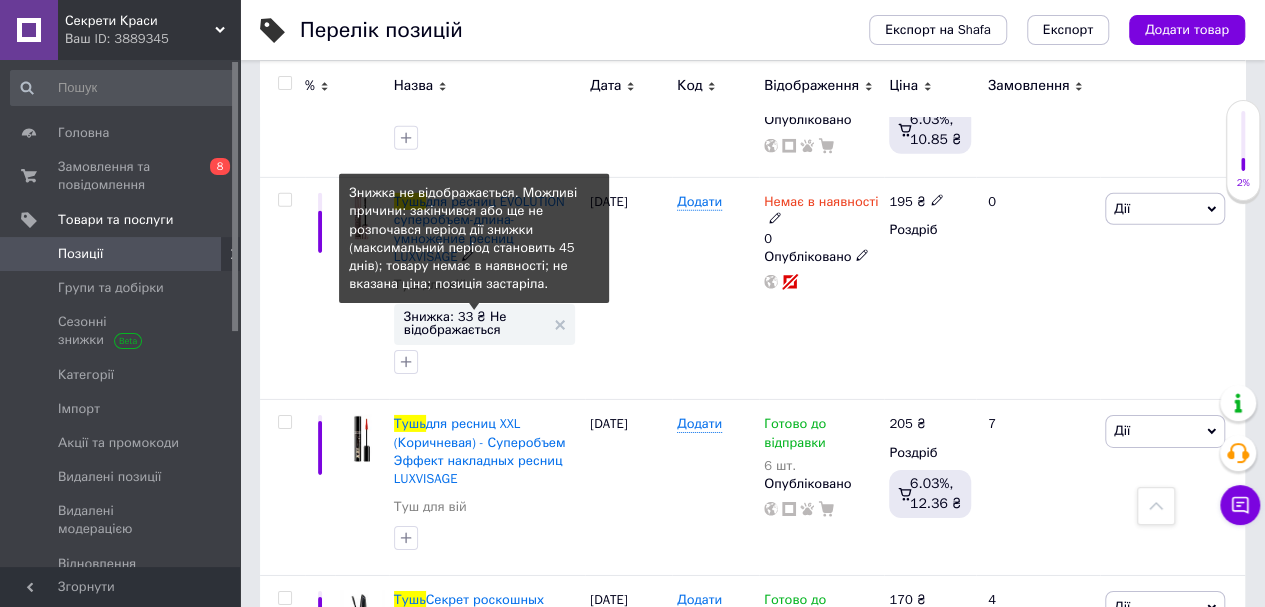 scroll, scrollTop: 3376, scrollLeft: 0, axis: vertical 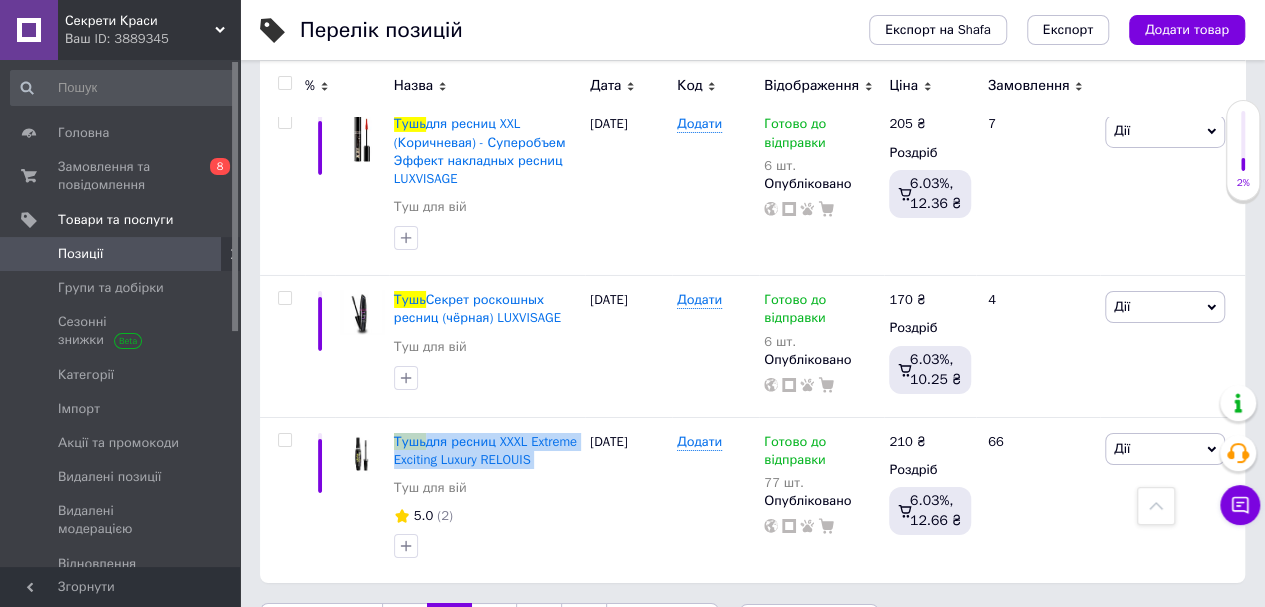 click on "3" at bounding box center [494, 624] 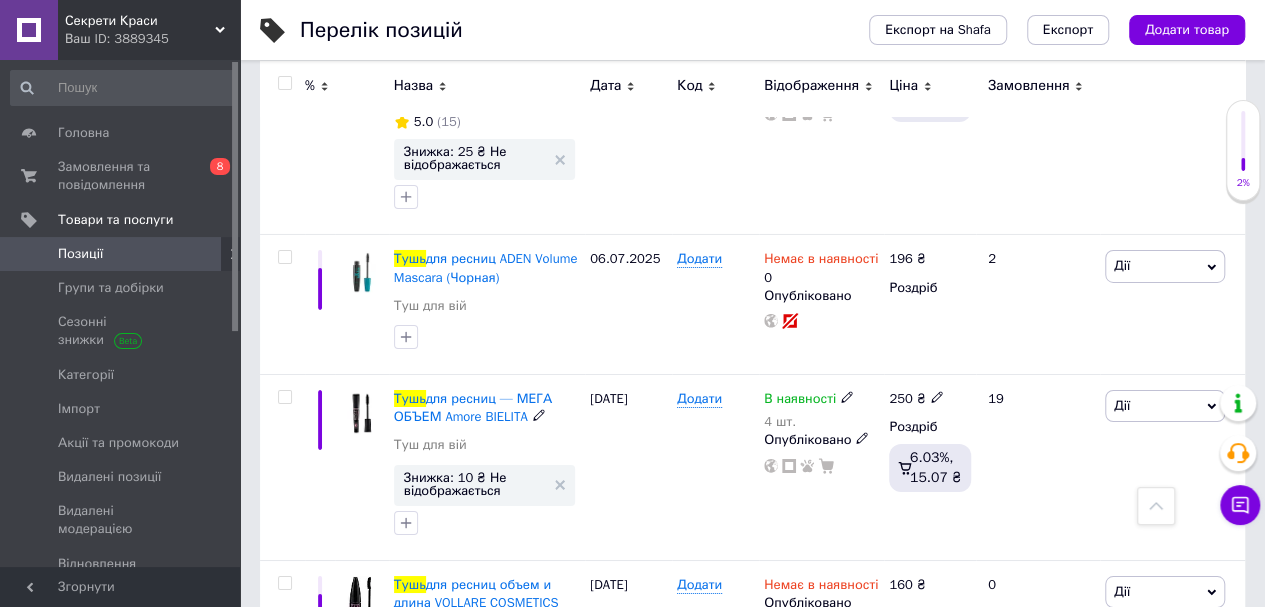 click 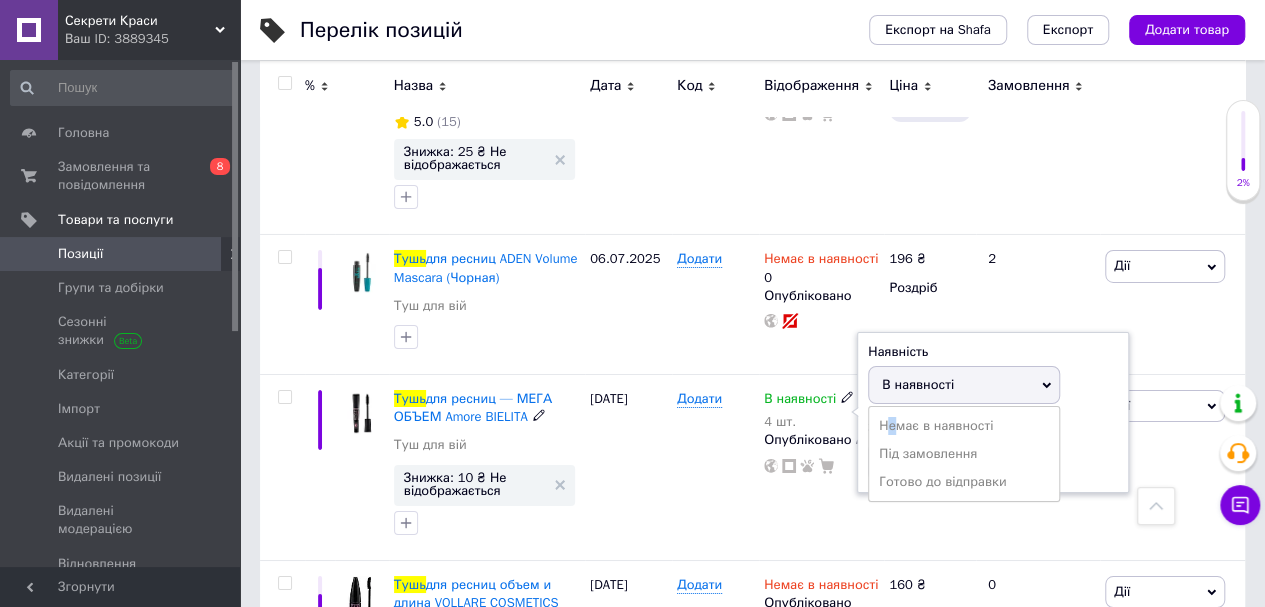 click on "Немає в наявності" at bounding box center [964, 426] 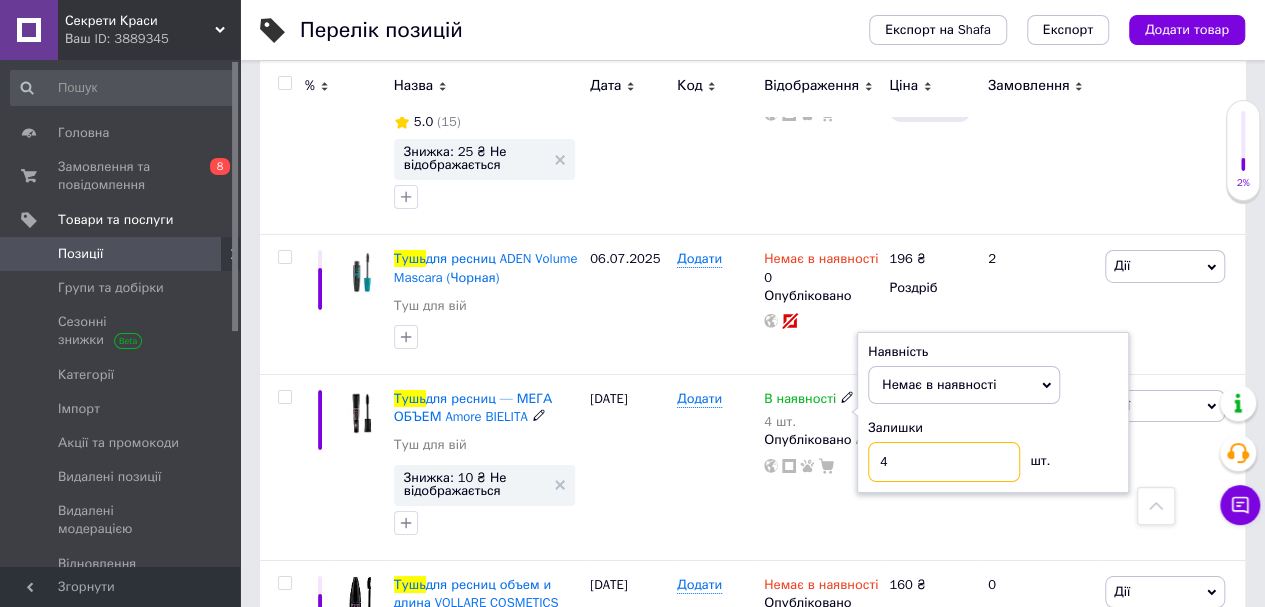click on "4" at bounding box center [944, 462] 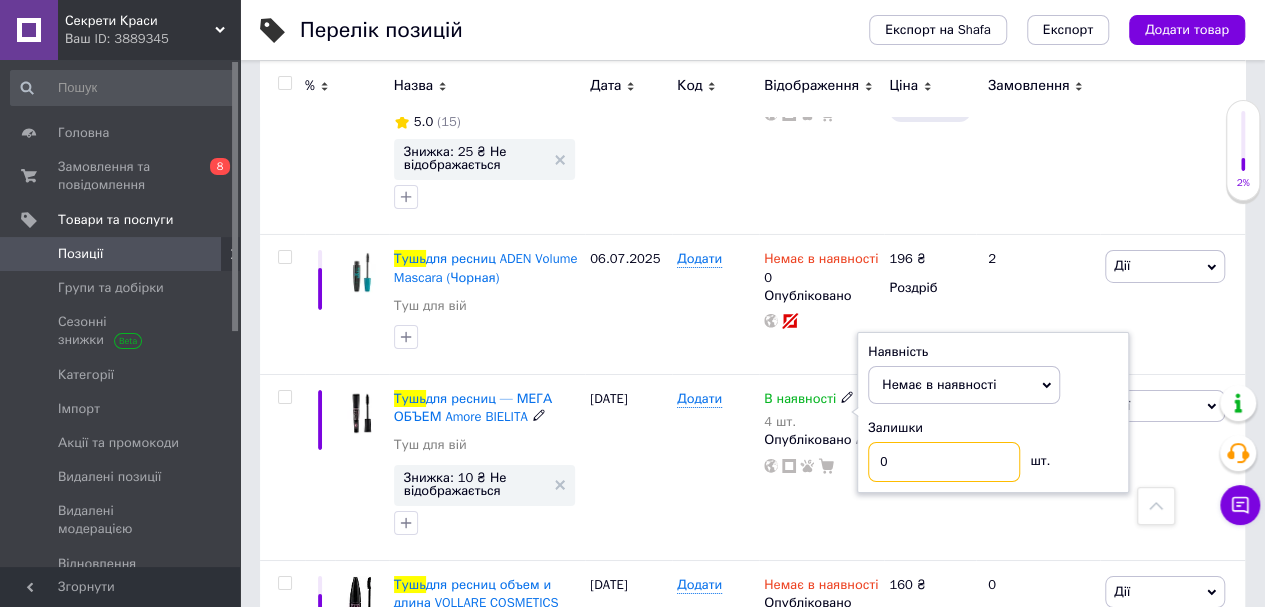 type on "0" 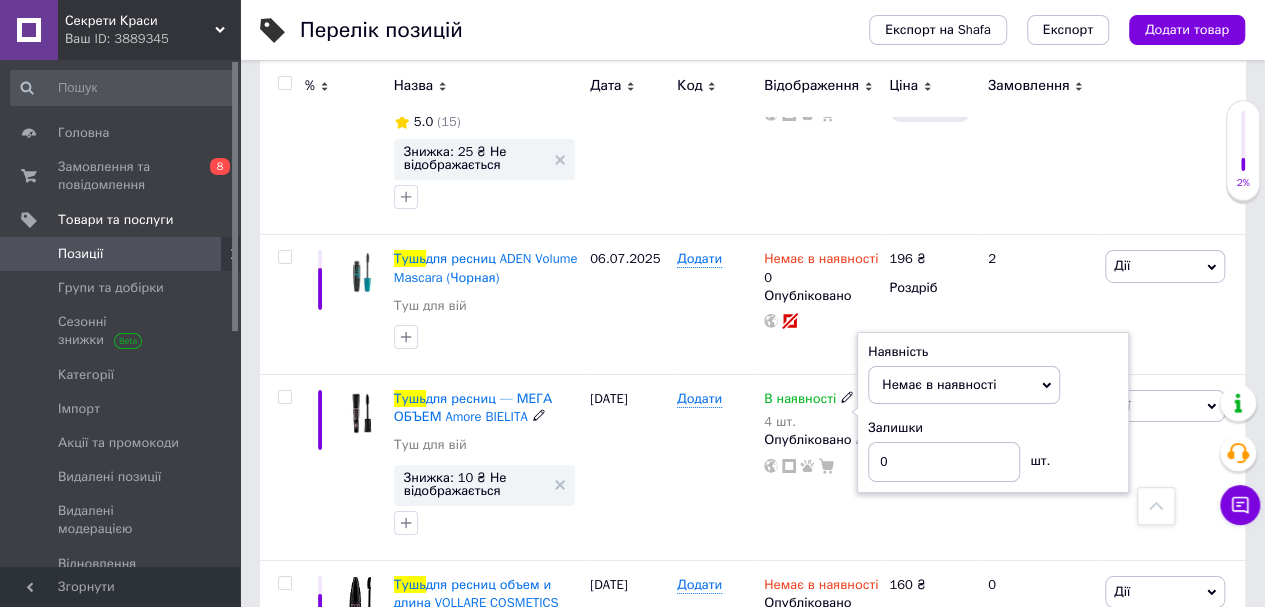 click on "[DATE]" at bounding box center (628, 468) 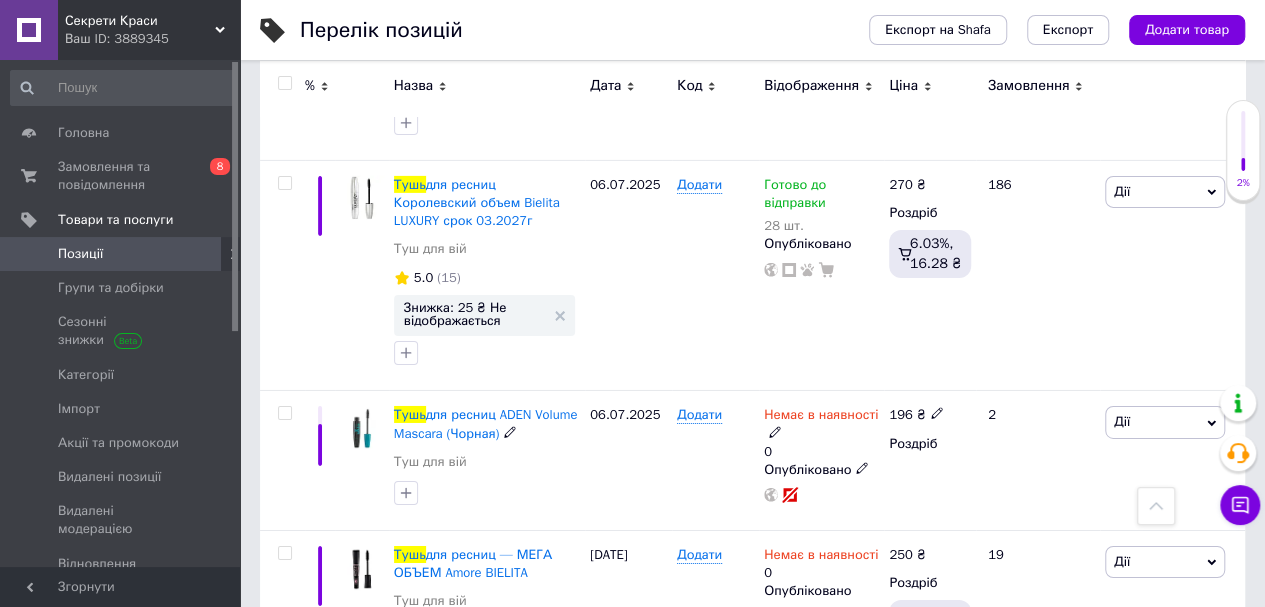scroll, scrollTop: 2920, scrollLeft: 0, axis: vertical 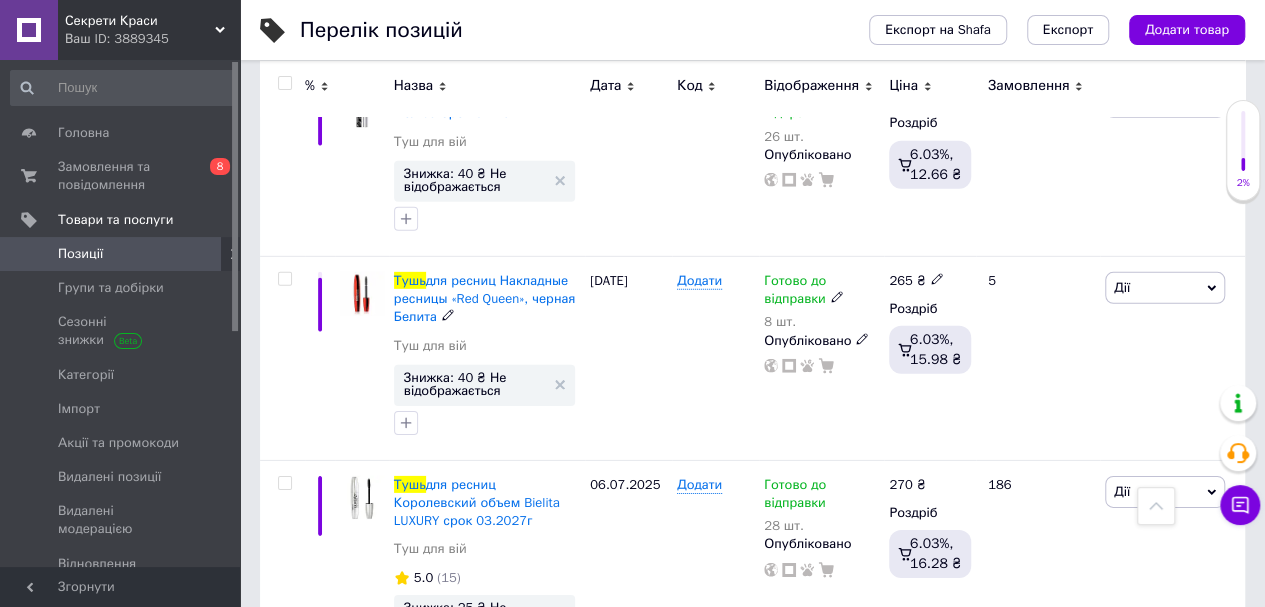 click on "для ресниц Накладные ресницы «Red Queen», черная Белита" at bounding box center [485, 298] 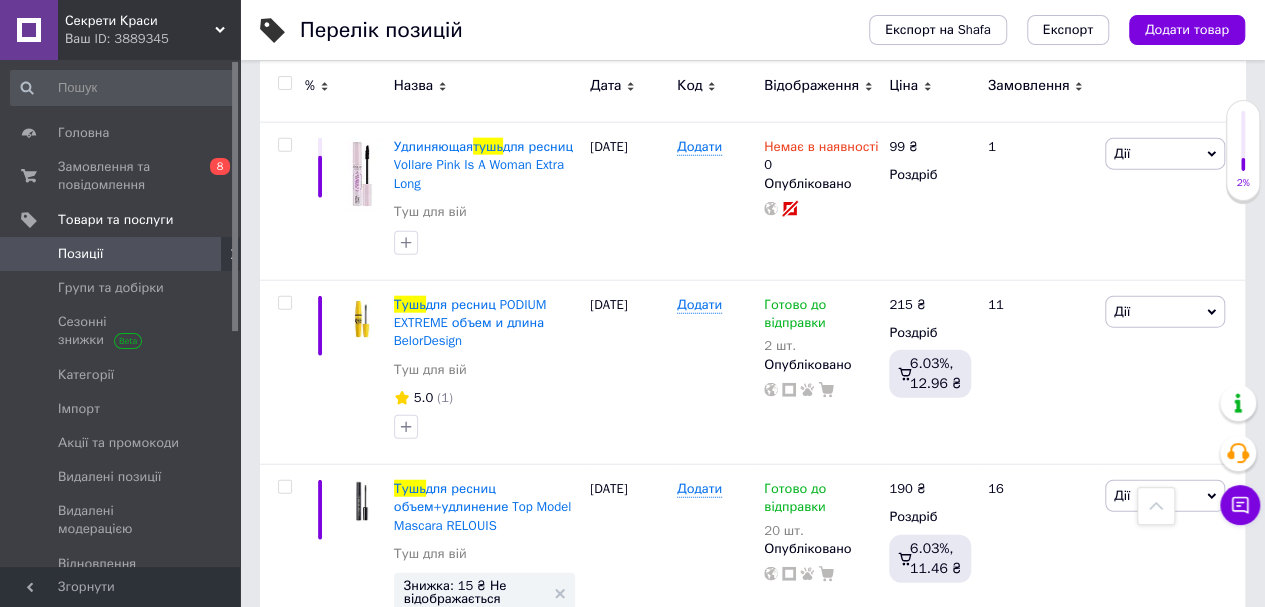 scroll, scrollTop: 2320, scrollLeft: 0, axis: vertical 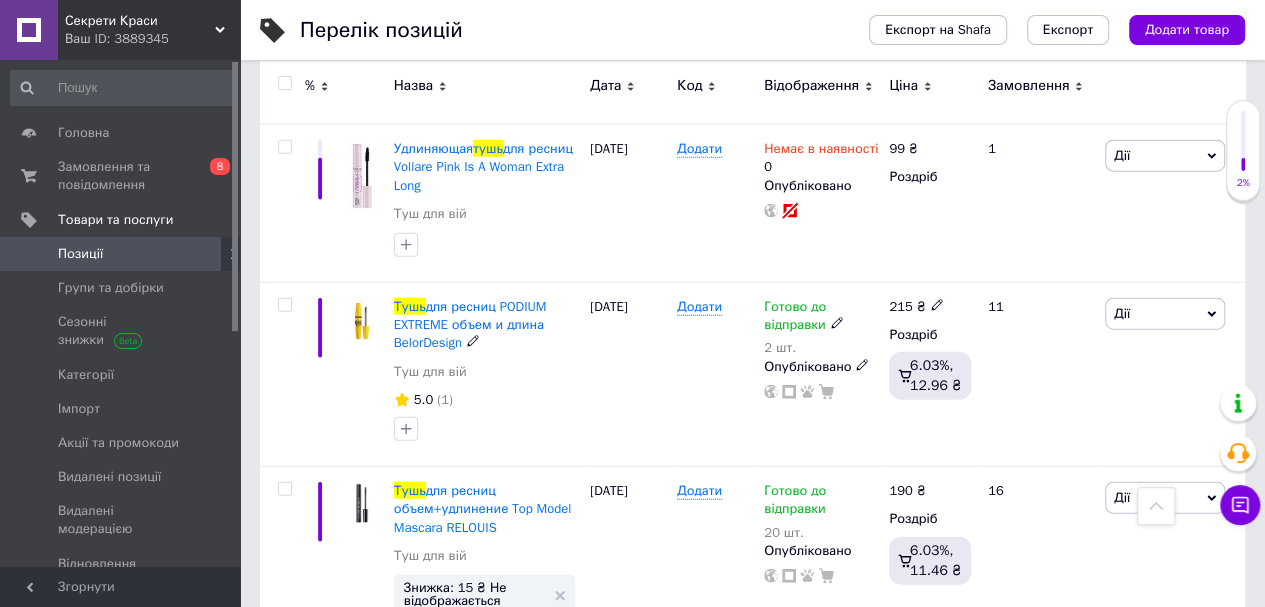 click on "для ресниц PODIUM EXTREME  объем и длина BelorDesign" at bounding box center [470, 324] 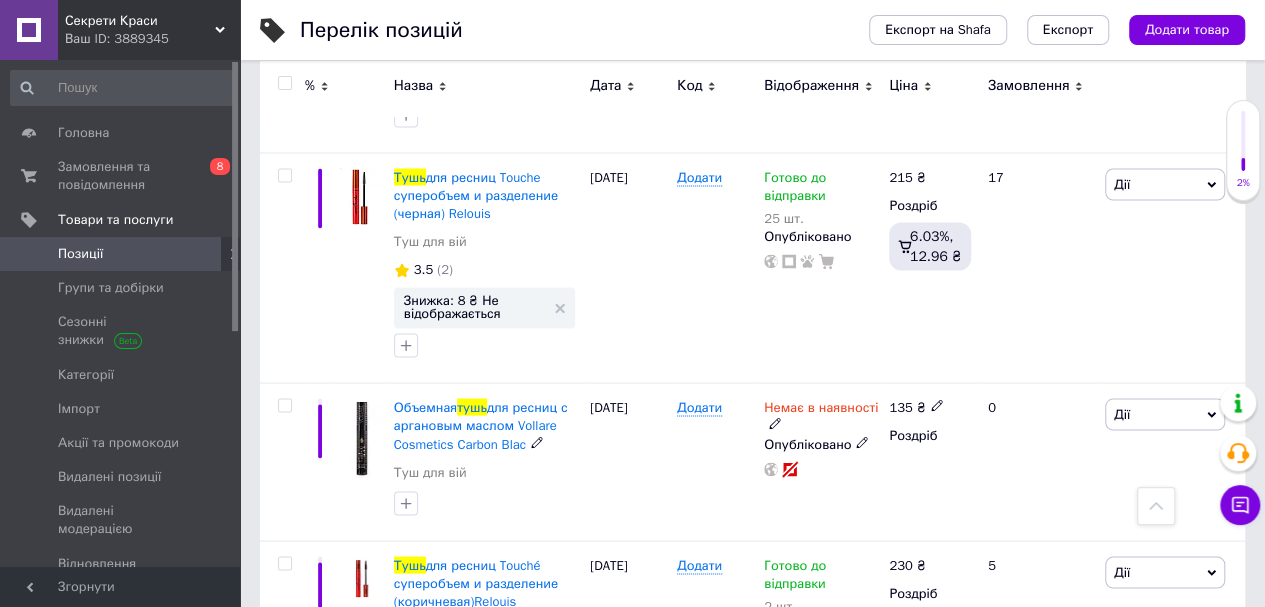 scroll, scrollTop: 1420, scrollLeft: 0, axis: vertical 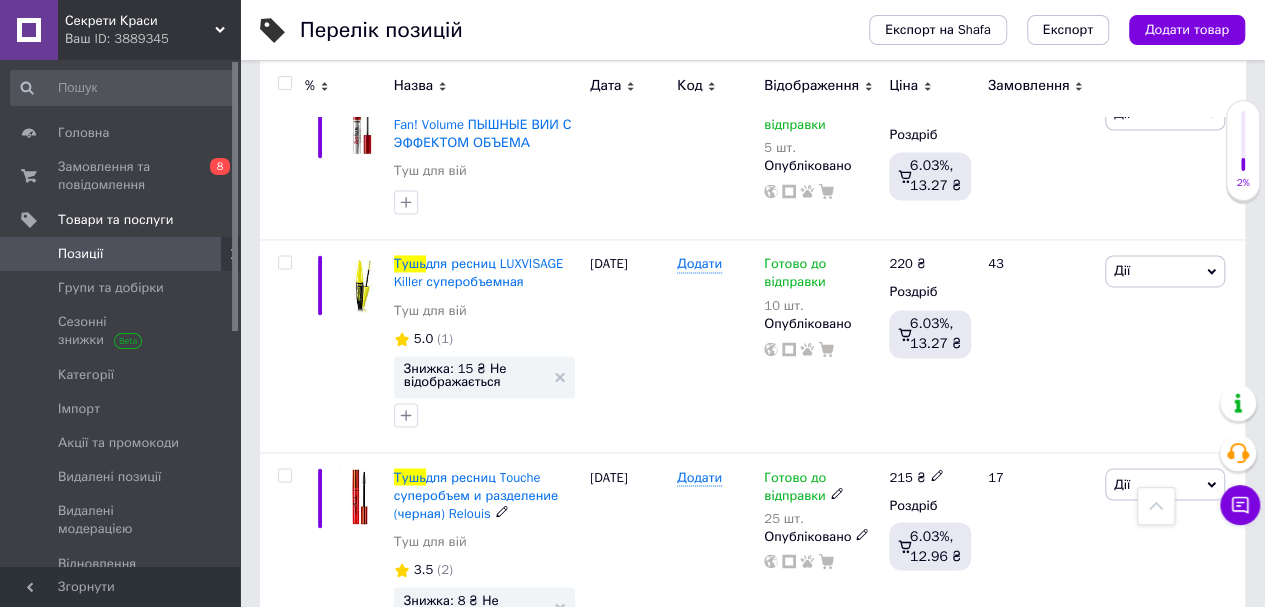 click on "для ресниц Touche суперобъем и разделение (черная) Relouis" at bounding box center (476, 494) 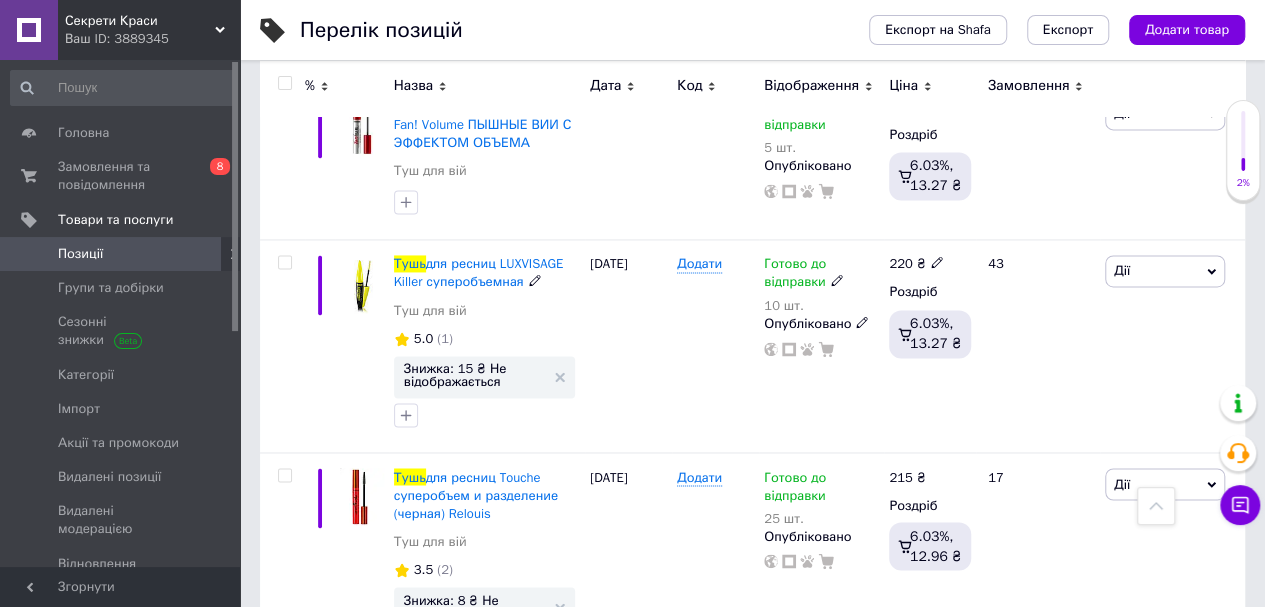 scroll, scrollTop: 1120, scrollLeft: 0, axis: vertical 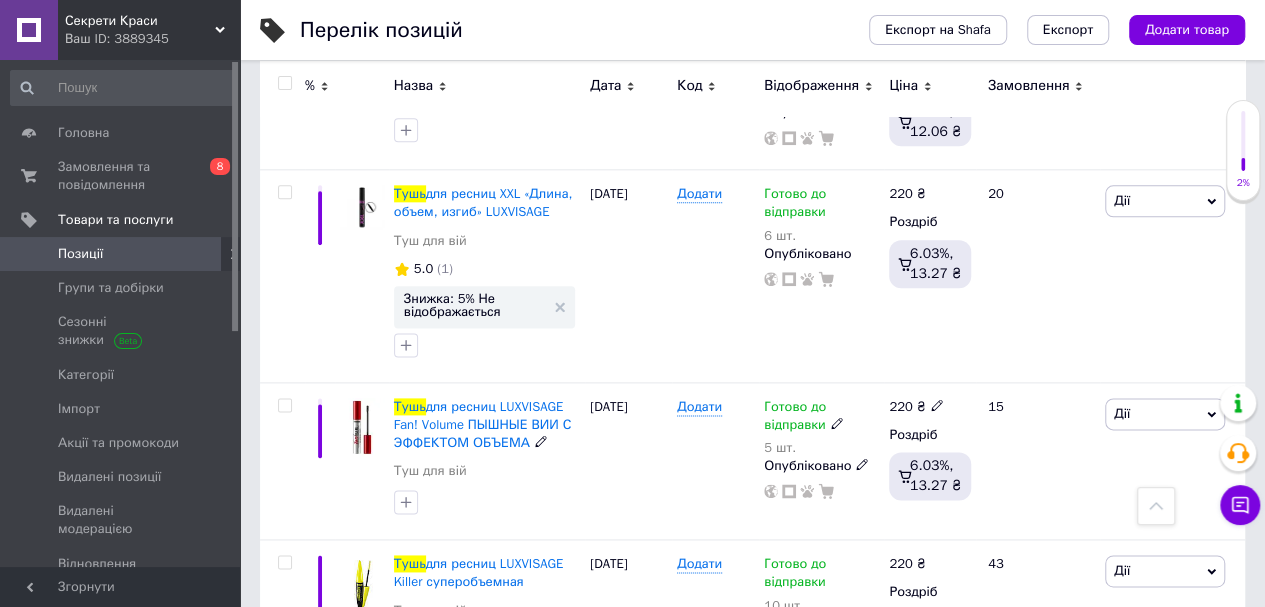 click 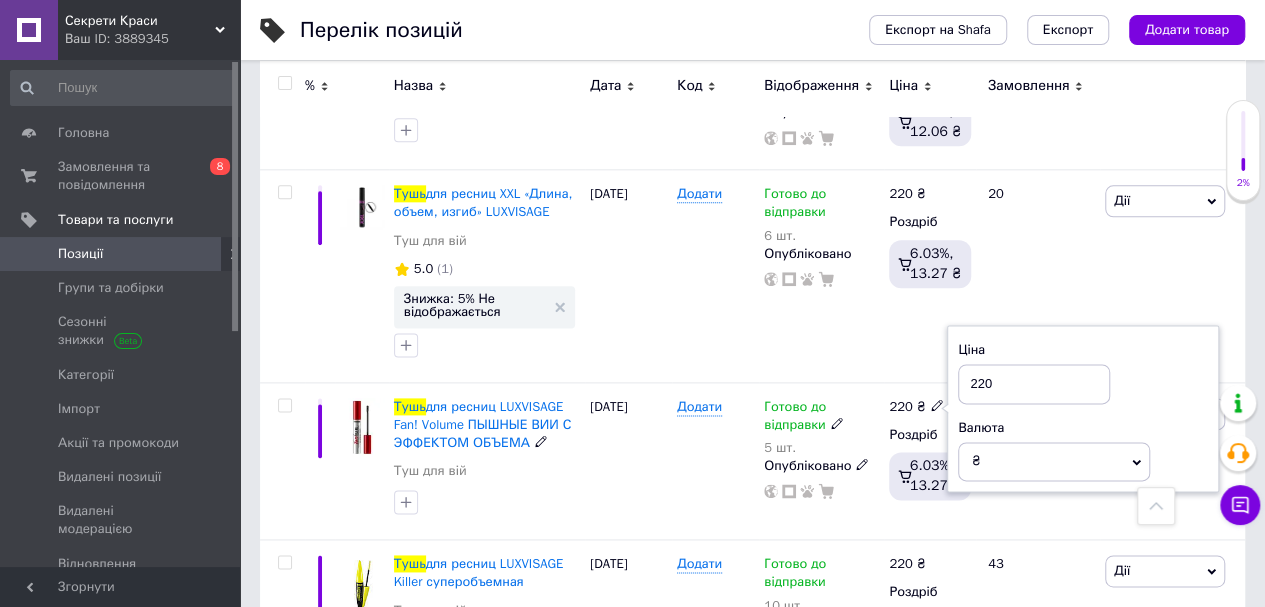 click on "Тушь  для ресниц LUXVISAGE Fan! Volume ПЫШНЫЕ ВИИ С ЭФФЕКТОМ ОБЪЕМА Туш для вій" at bounding box center (487, 444) 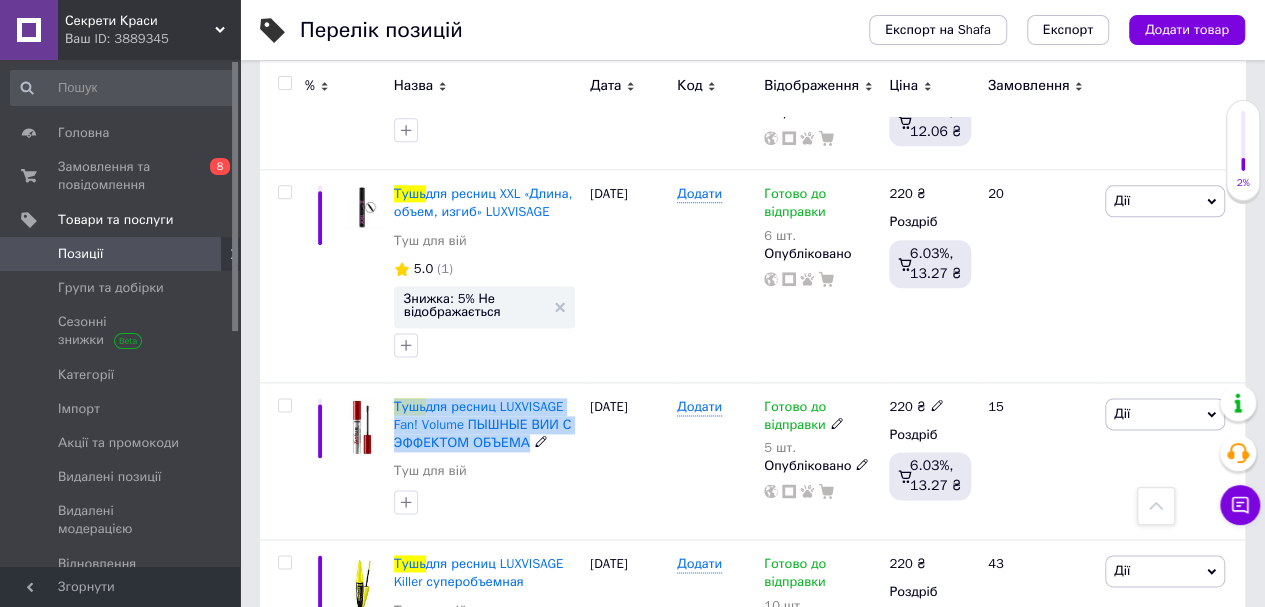 drag, startPoint x: 540, startPoint y: 385, endPoint x: 396, endPoint y: 343, distance: 150 